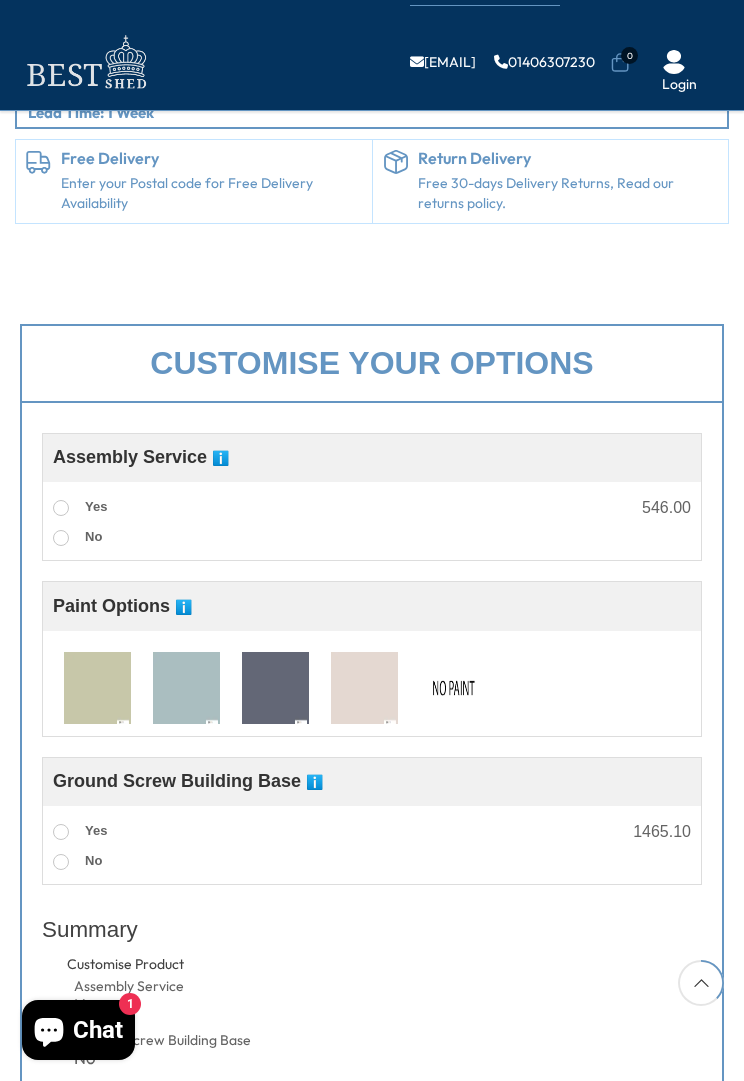 scroll, scrollTop: 1011, scrollLeft: 0, axis: vertical 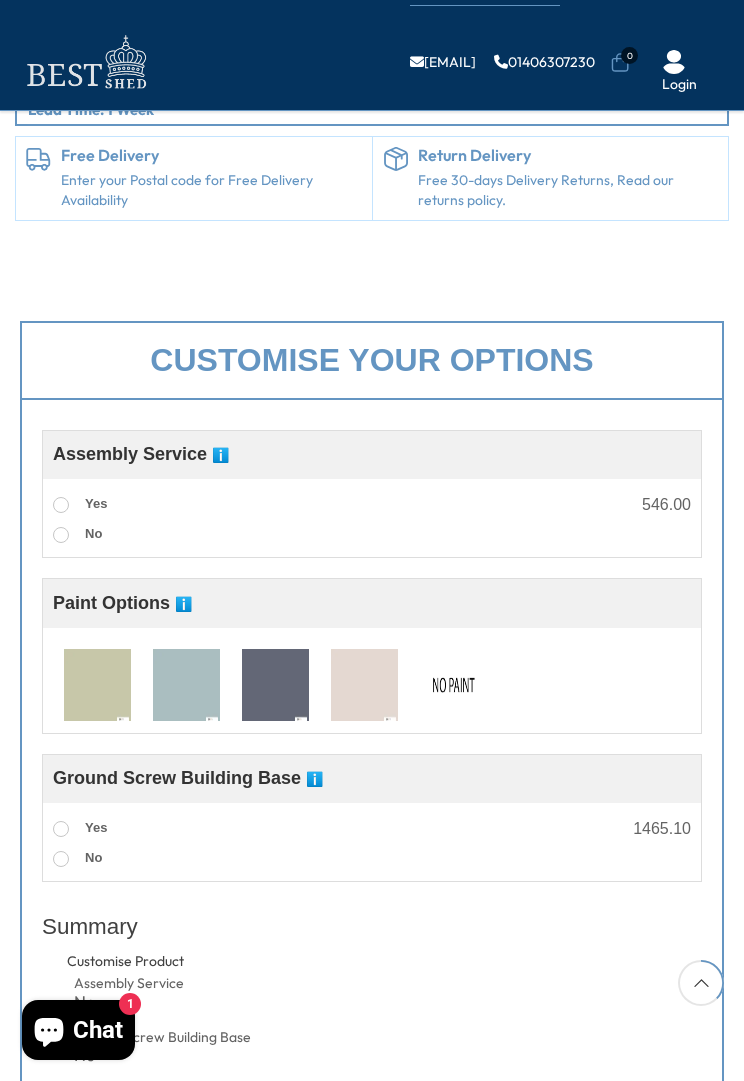 click at bounding box center [97, 686] 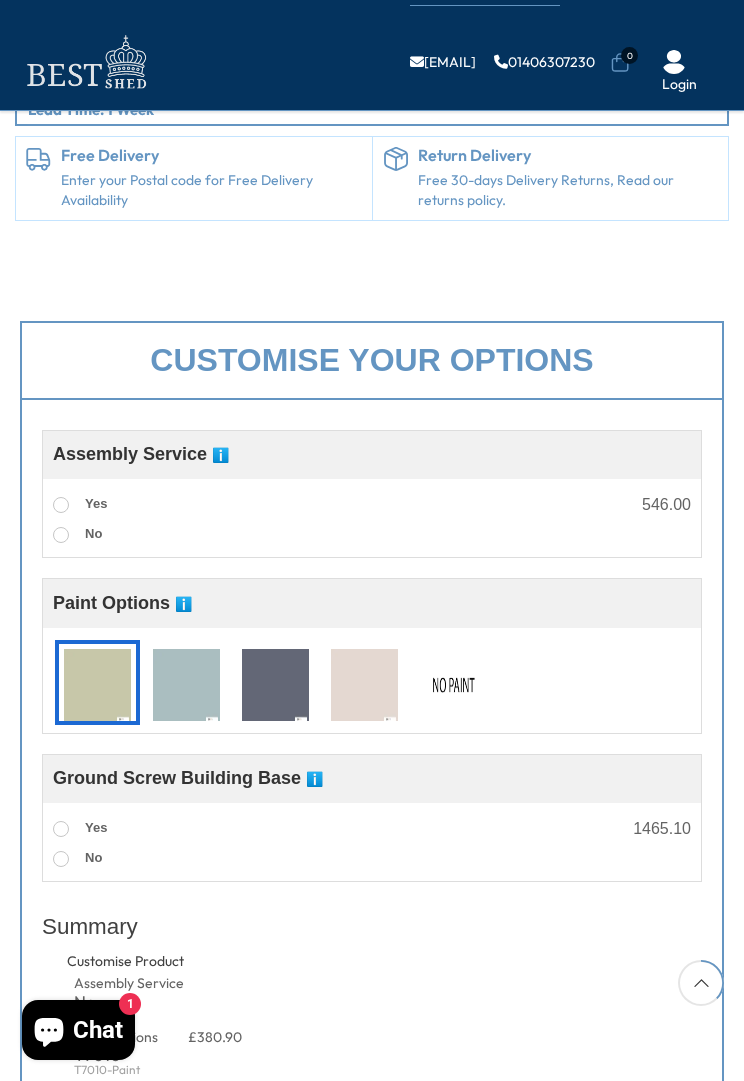 click at bounding box center (97, 686) 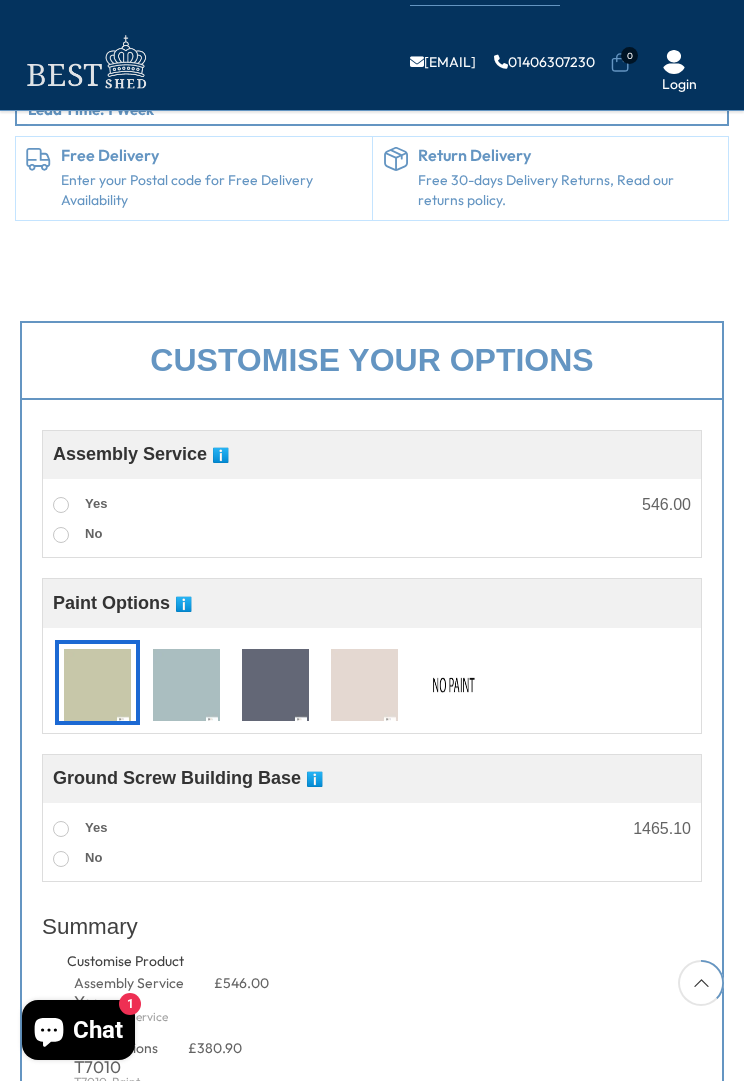 click at bounding box center [97, 686] 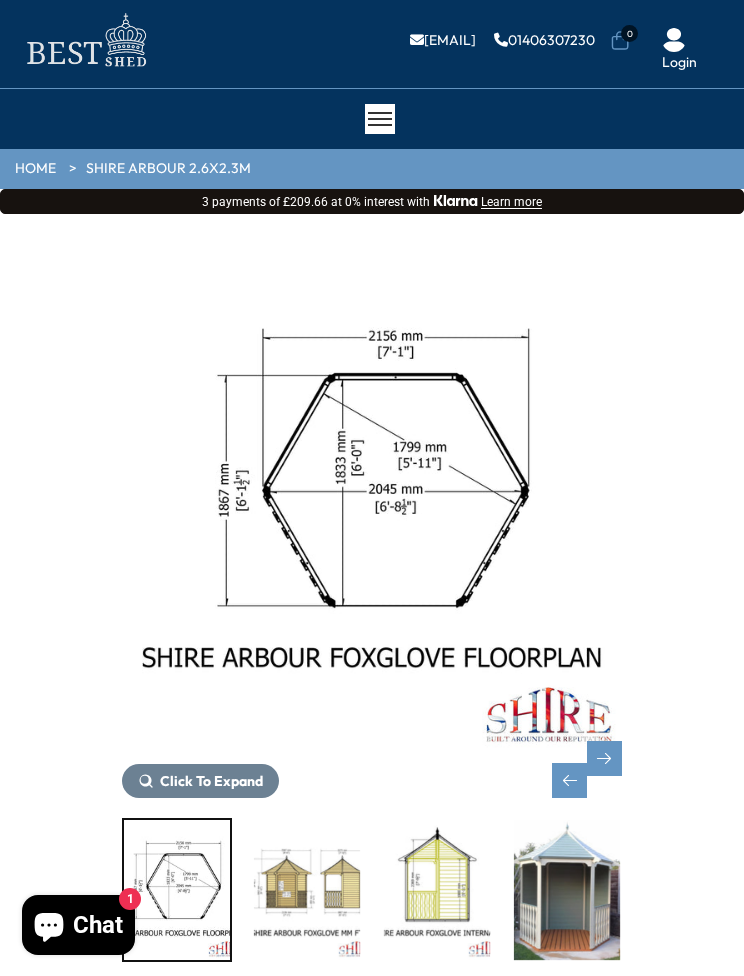 scroll, scrollTop: 0, scrollLeft: 0, axis: both 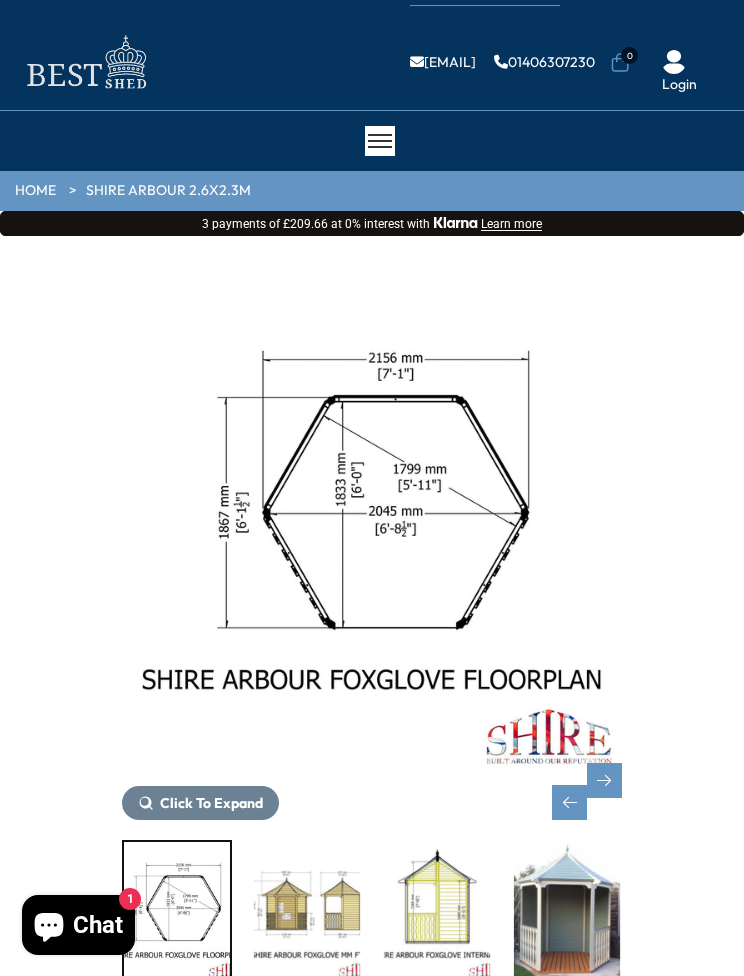 click at bounding box center (372, 912) 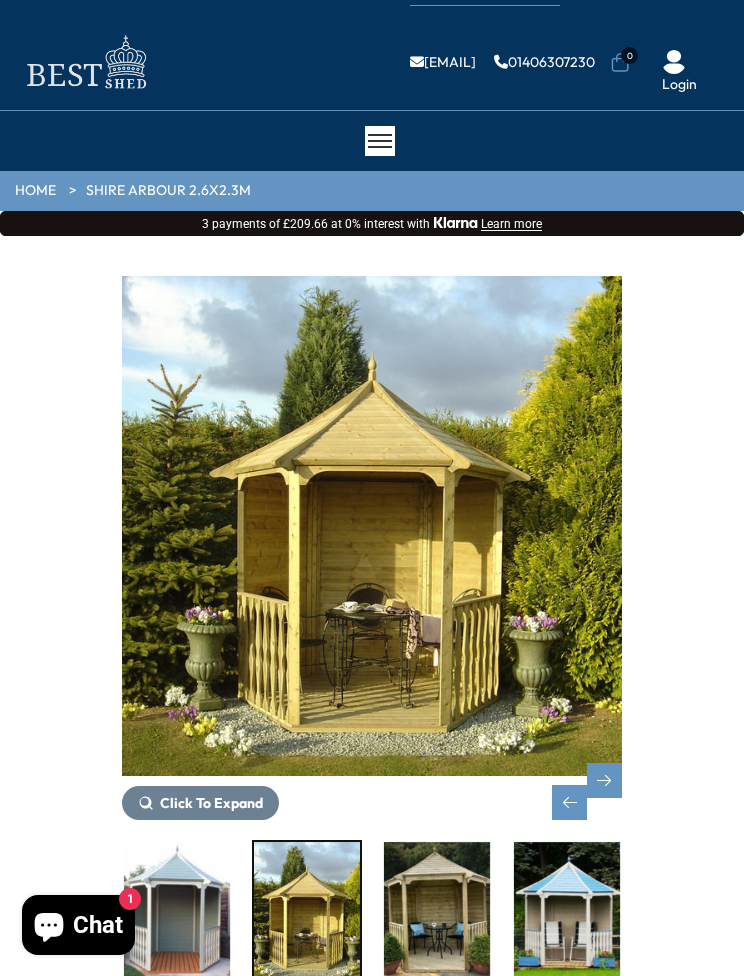 click at bounding box center [307, 912] 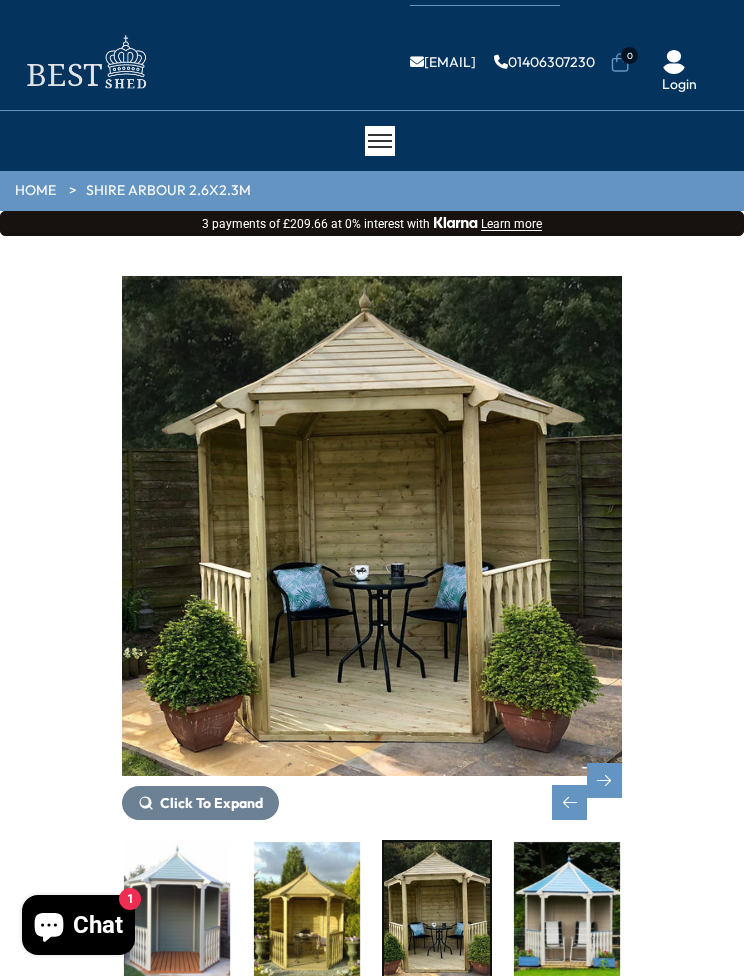 click at bounding box center (437, 912) 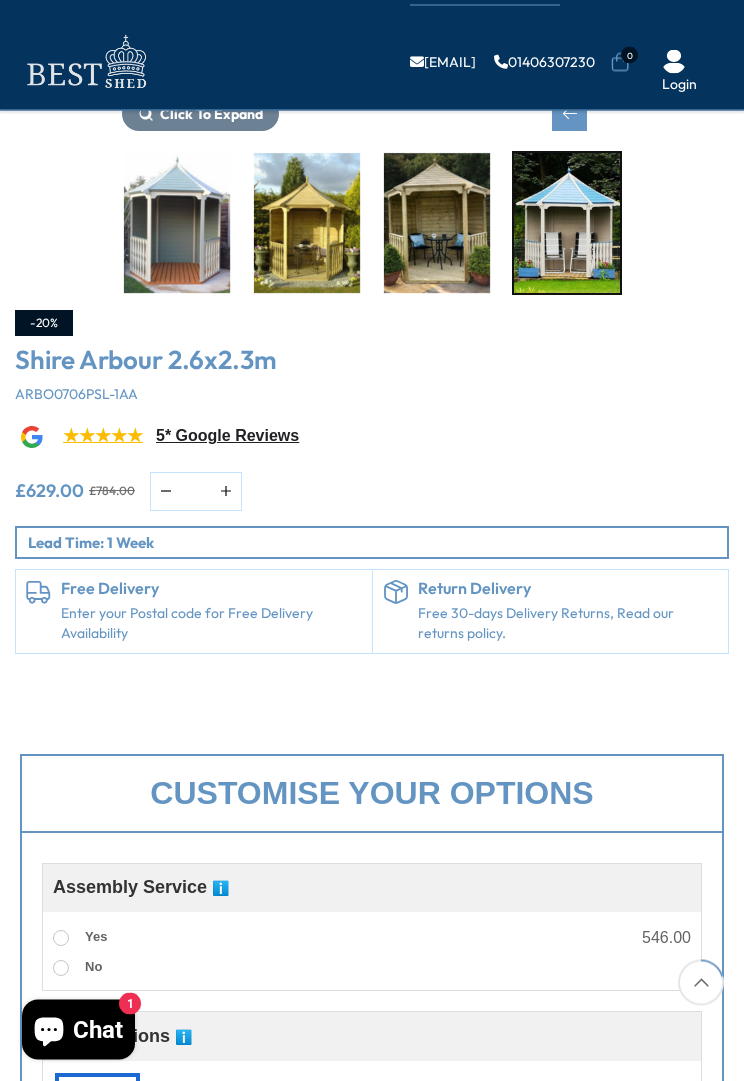 scroll, scrollTop: 578, scrollLeft: 0, axis: vertical 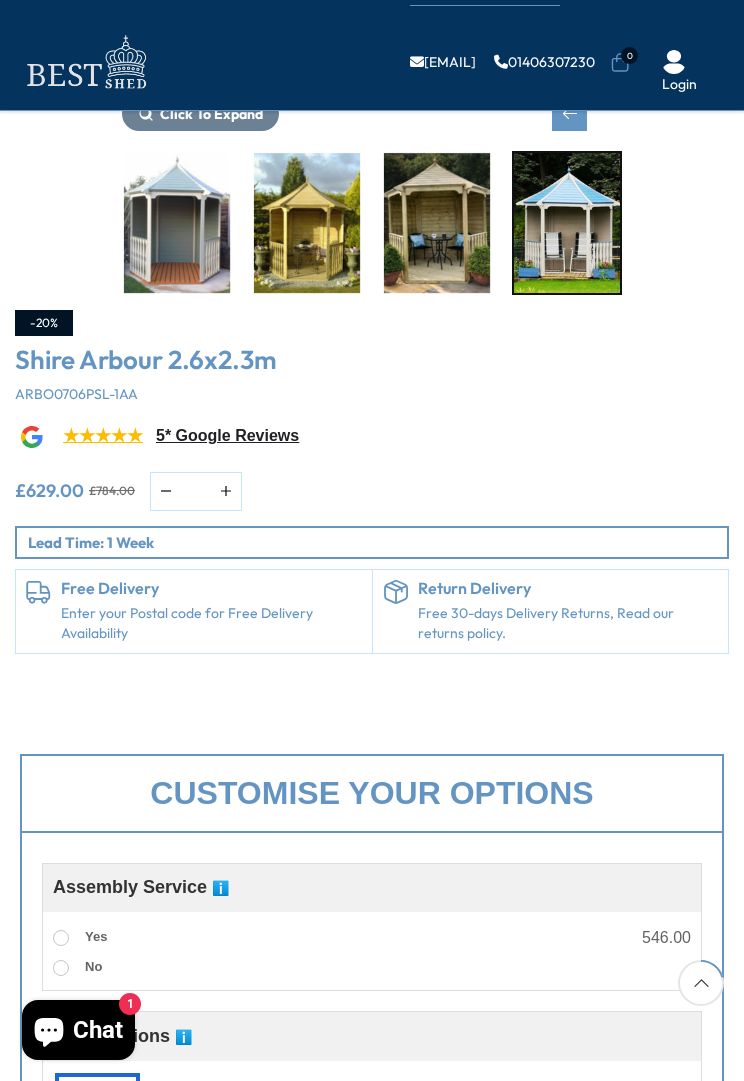 click on "5* Google Reviews" at bounding box center (227, 436) 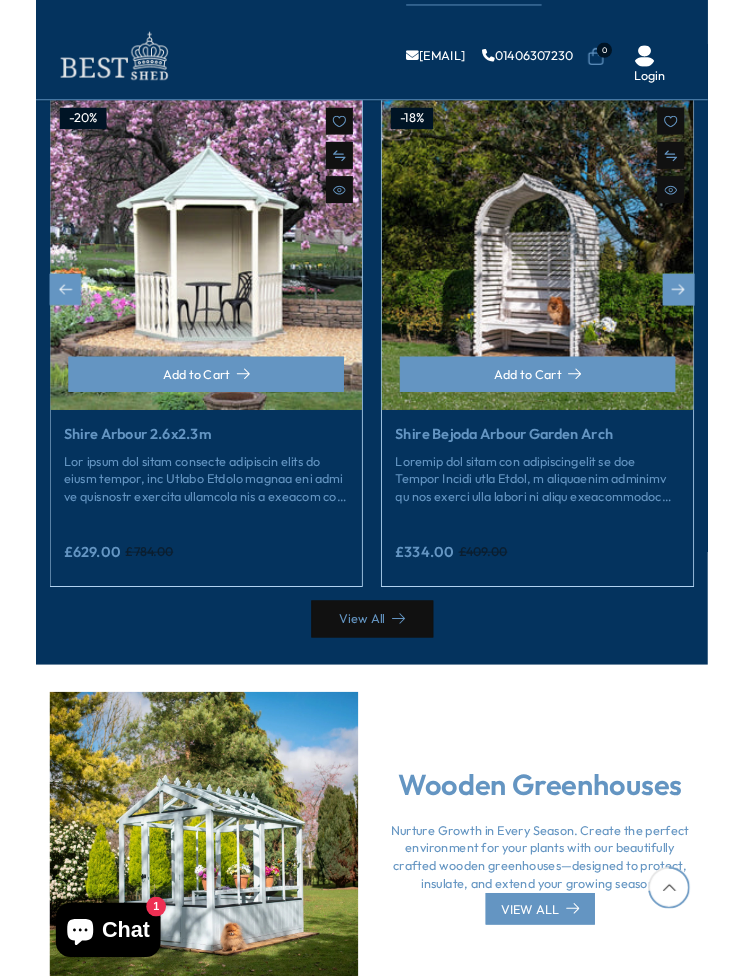 scroll, scrollTop: 3890, scrollLeft: 0, axis: vertical 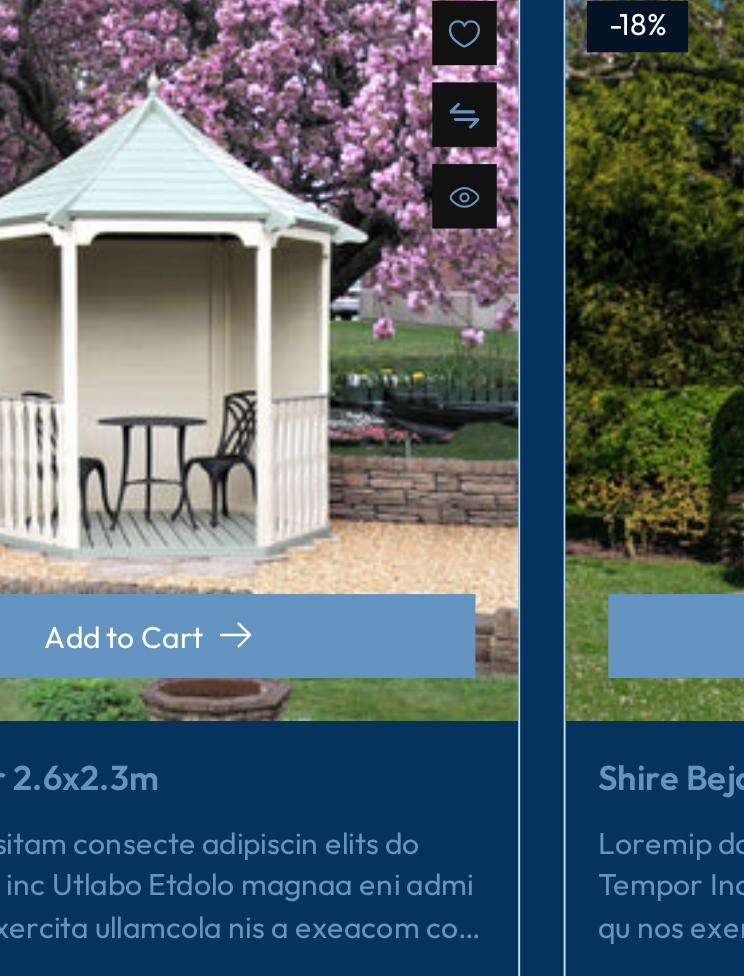 click at bounding box center [188, 282] 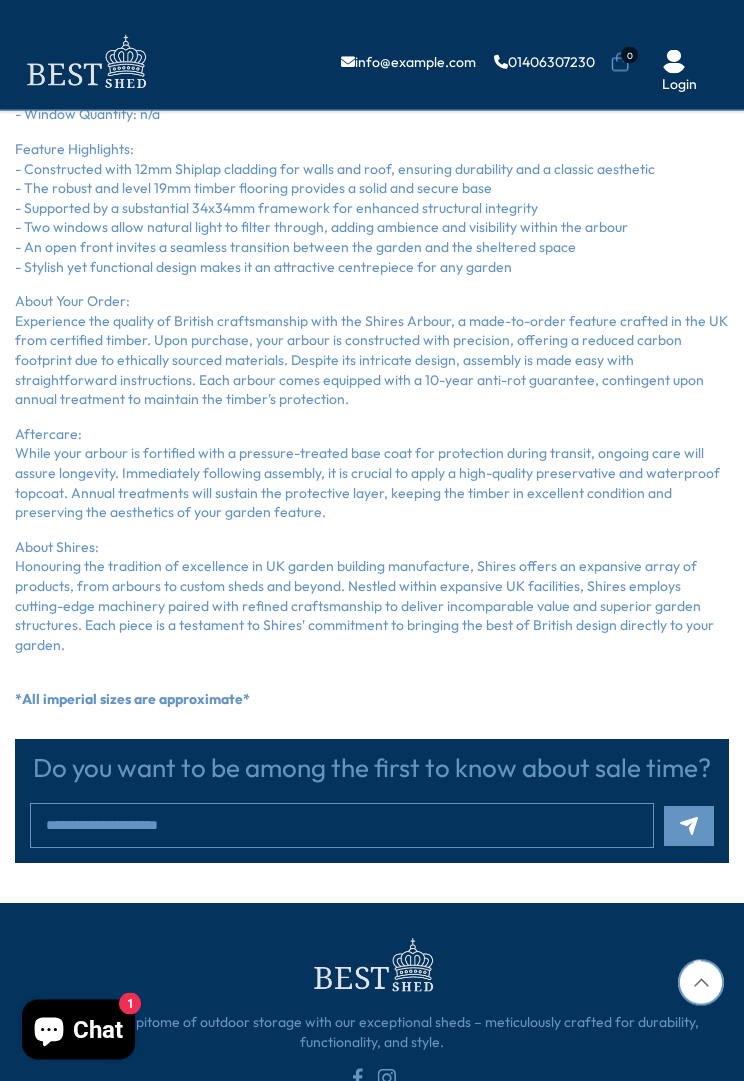 scroll, scrollTop: 2563, scrollLeft: 0, axis: vertical 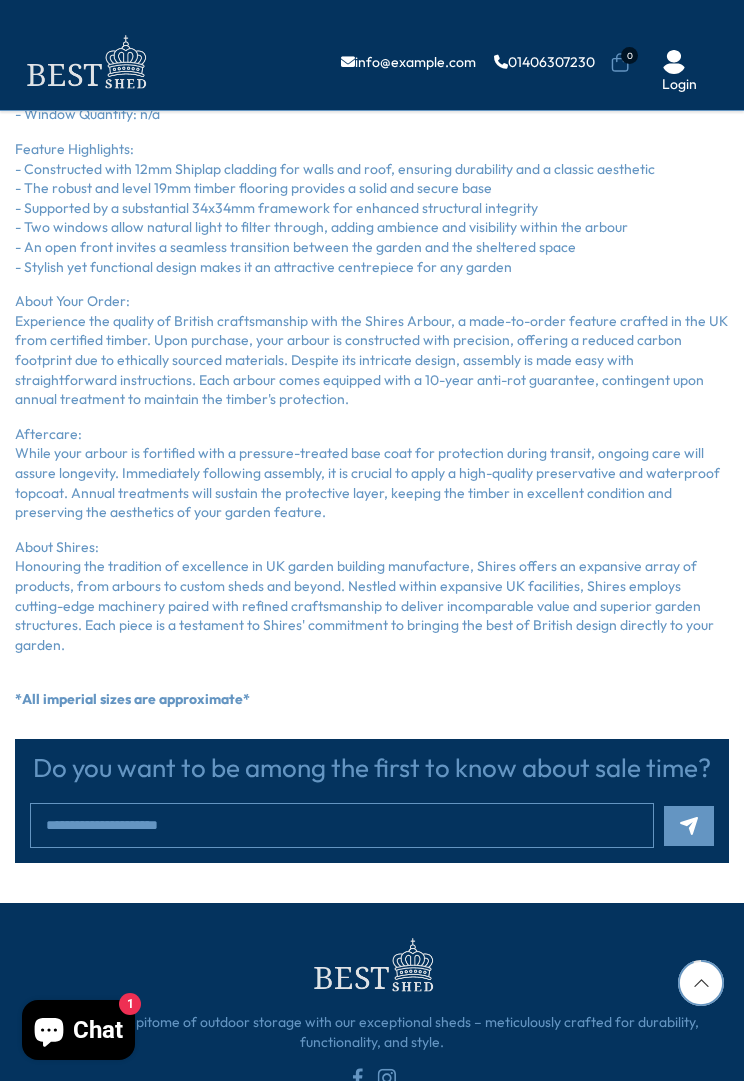 click on "Subscribe" at bounding box center [689, 826] 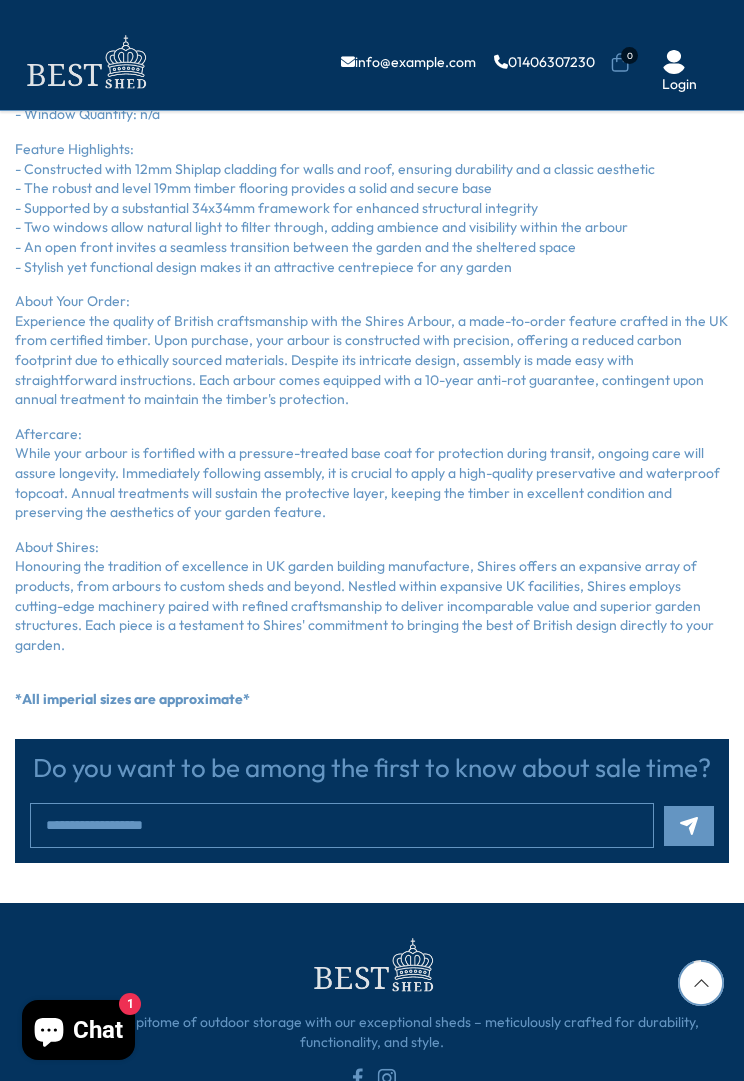 click on "Subscribe" at bounding box center (689, 826) 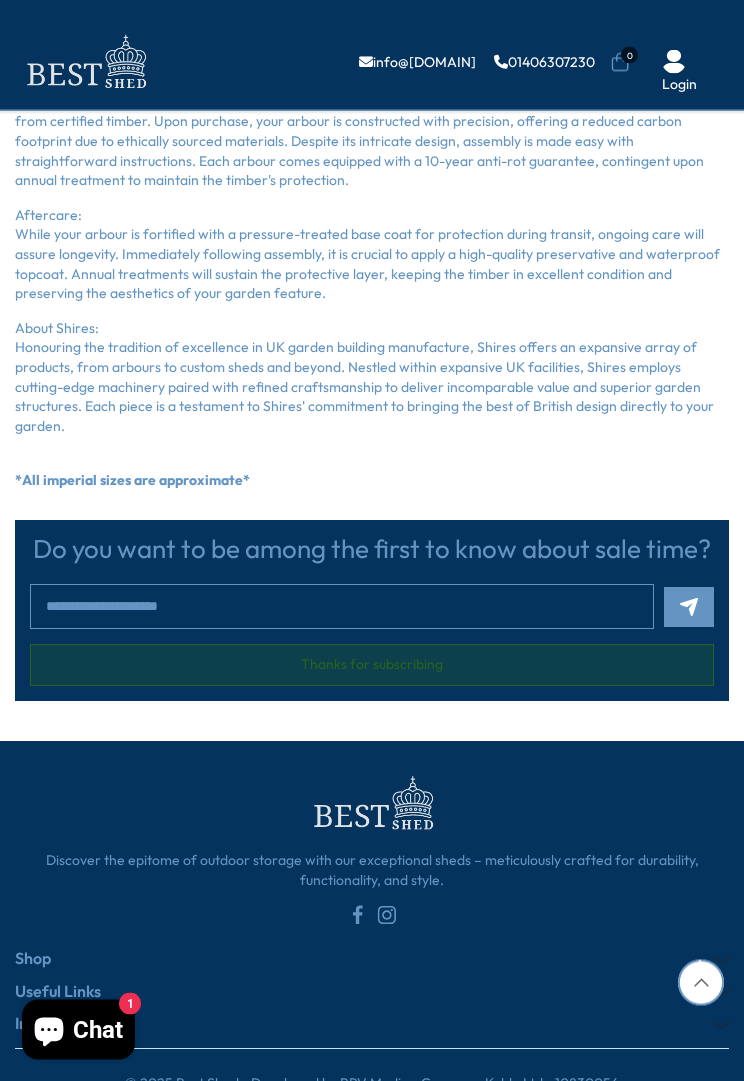 scroll, scrollTop: 2785, scrollLeft: 0, axis: vertical 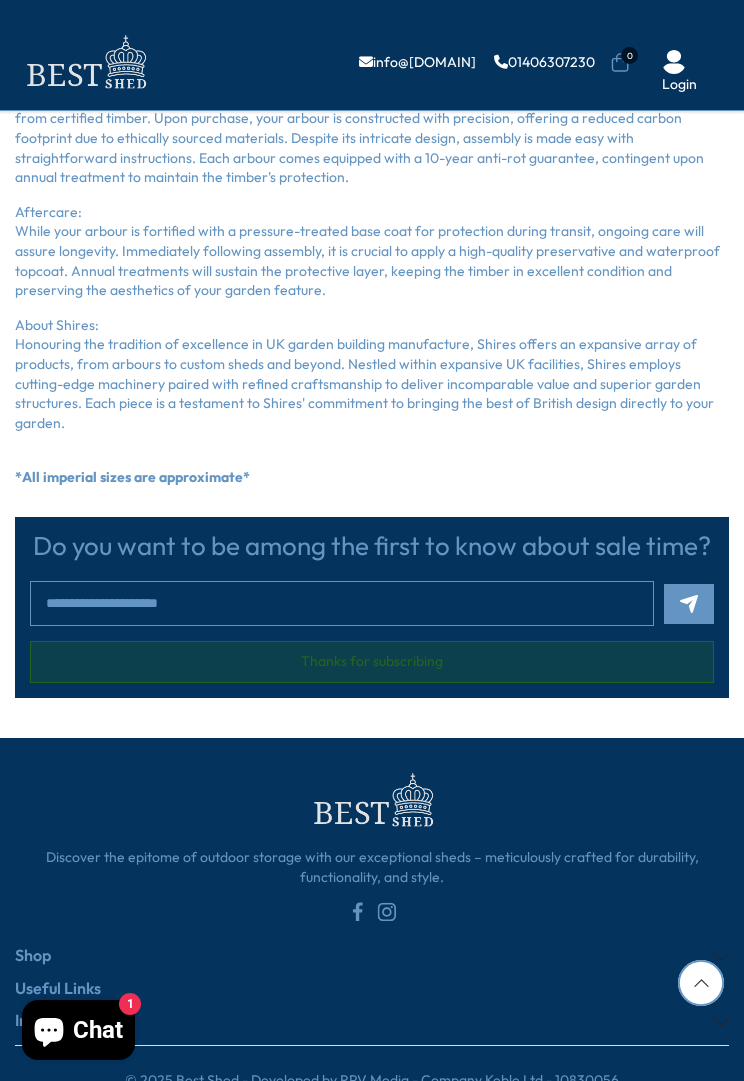 click at bounding box center [372, 800] 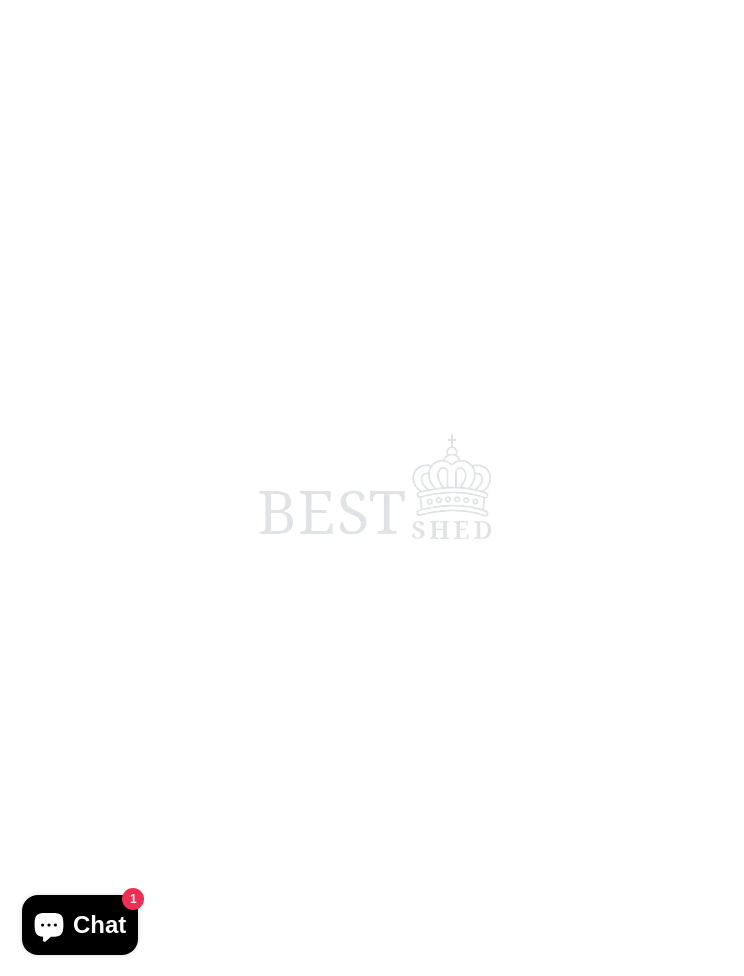 scroll, scrollTop: 0, scrollLeft: 0, axis: both 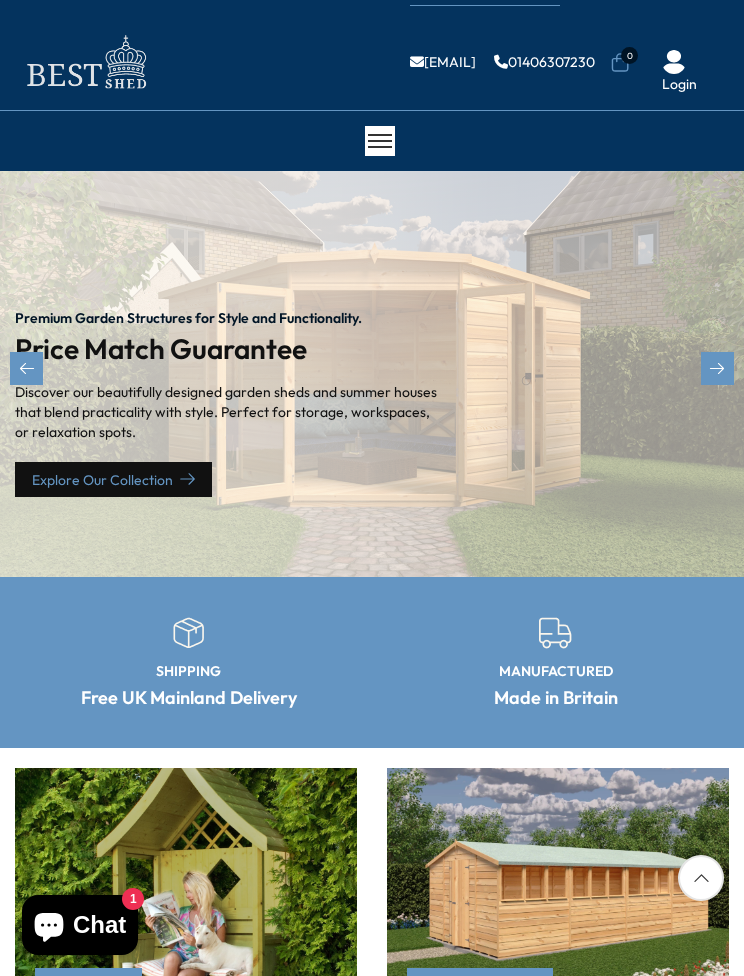 click on "Explore Our Collection" at bounding box center (113, 479) 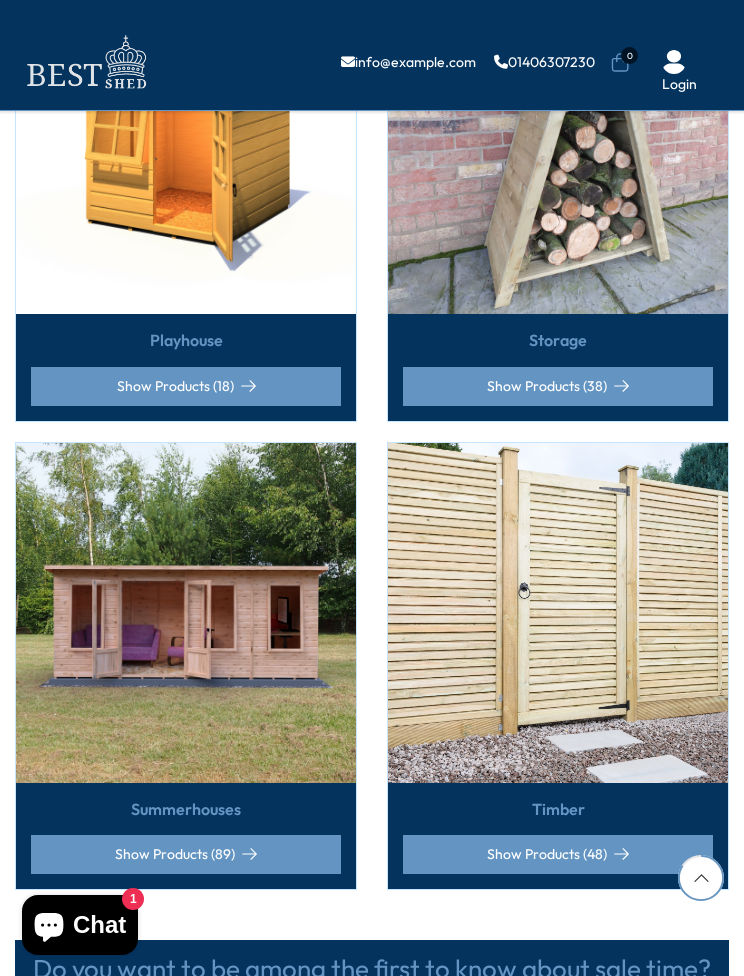 scroll, scrollTop: 2730, scrollLeft: 0, axis: vertical 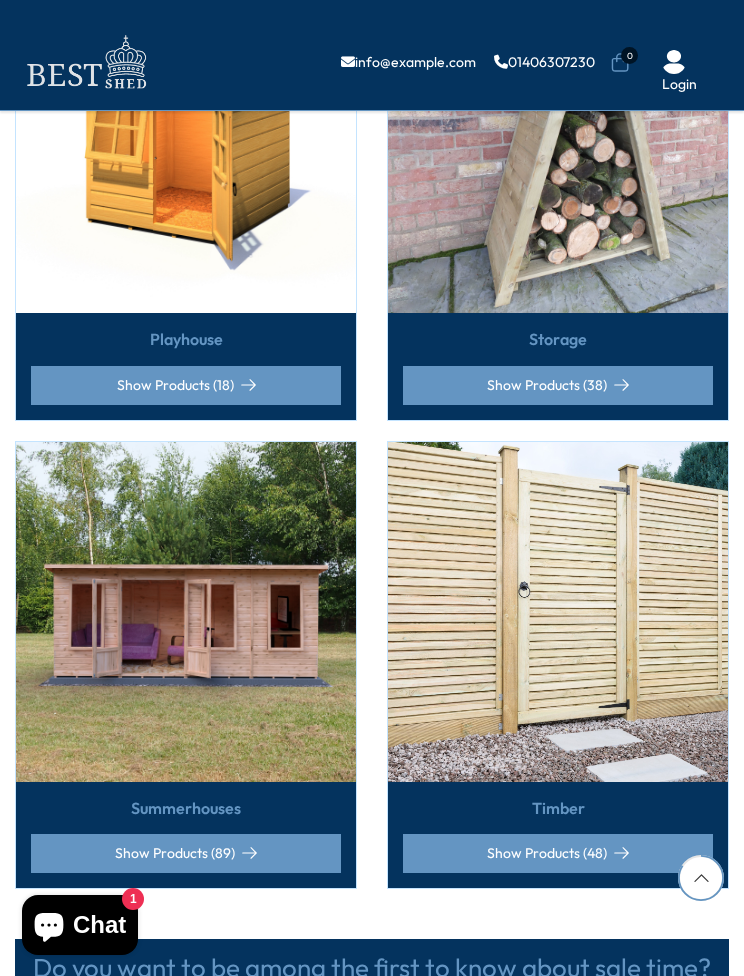 click at bounding box center [186, 612] 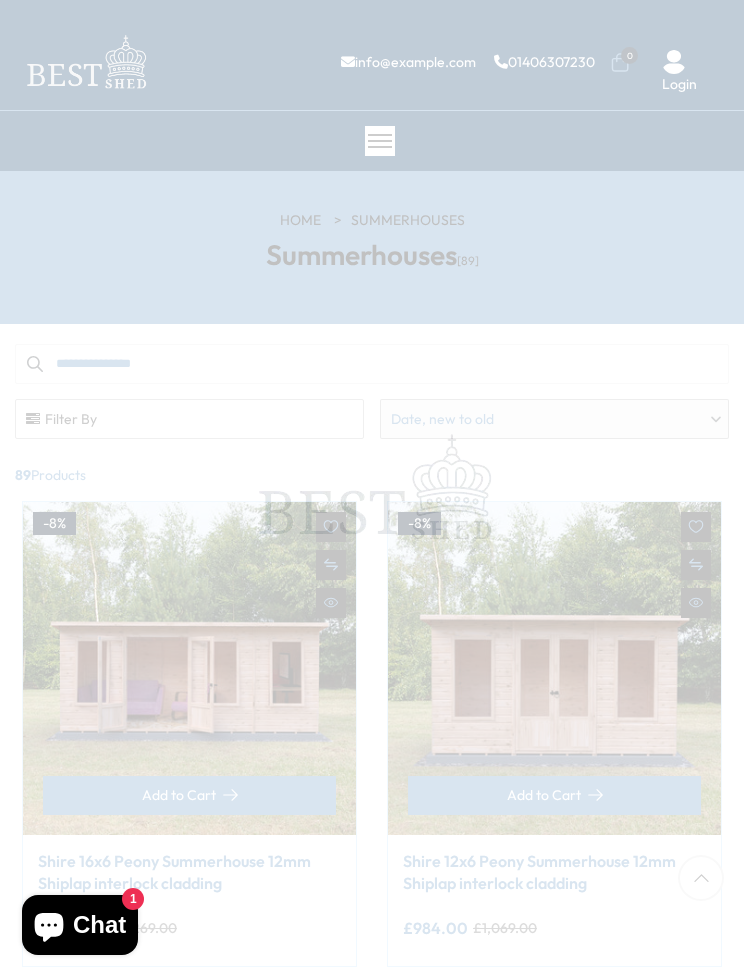 scroll, scrollTop: 0, scrollLeft: 0, axis: both 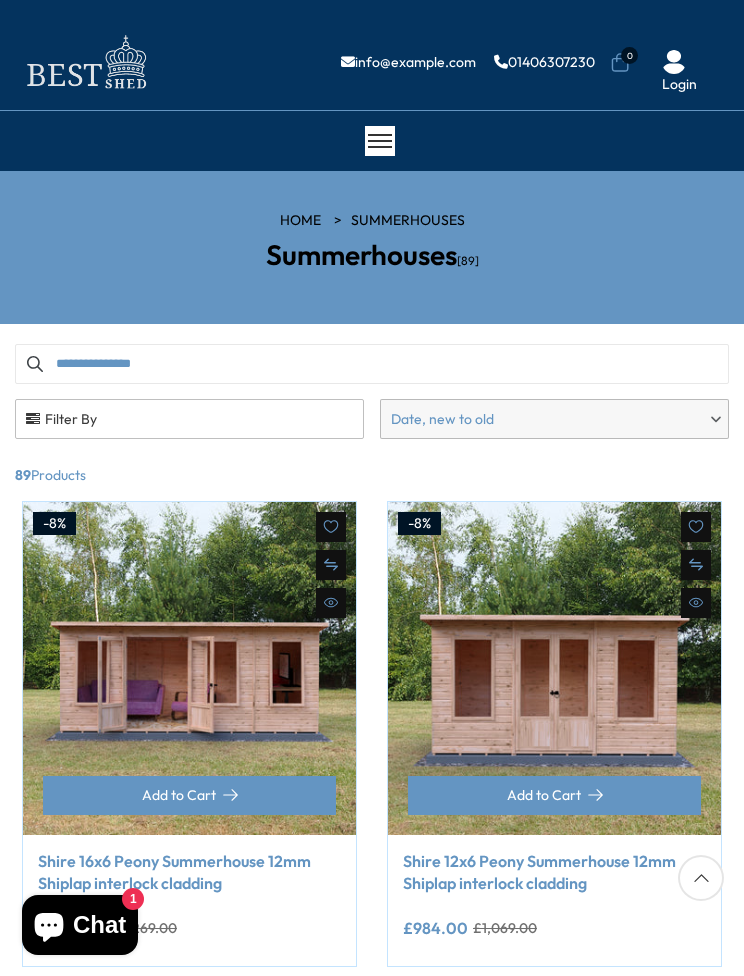 click at bounding box center [372, 364] 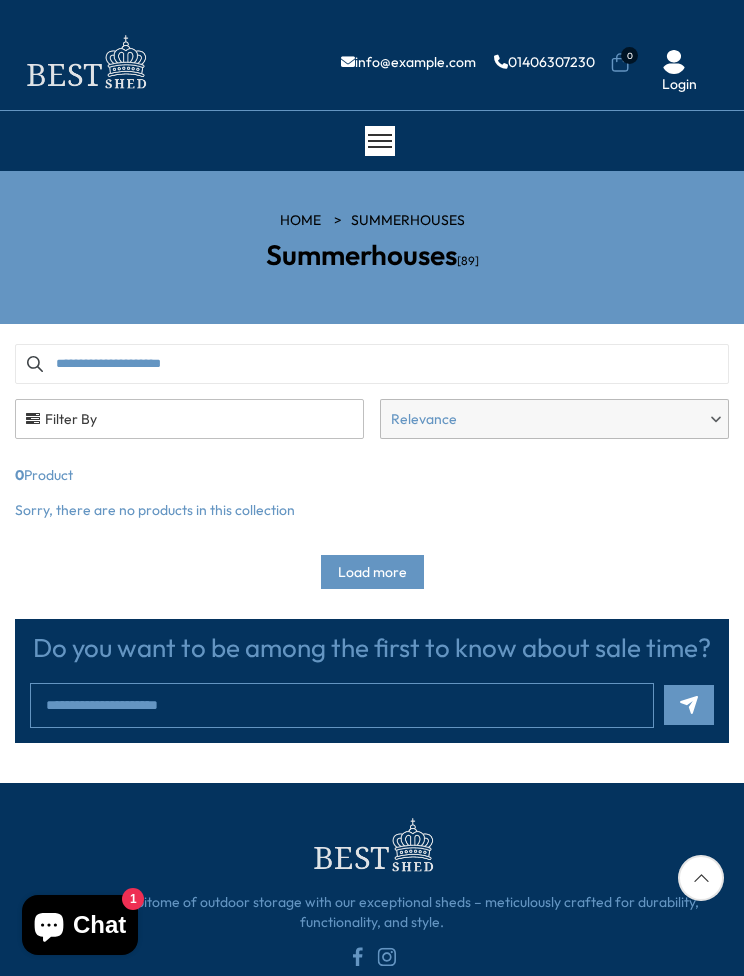 type on "**********" 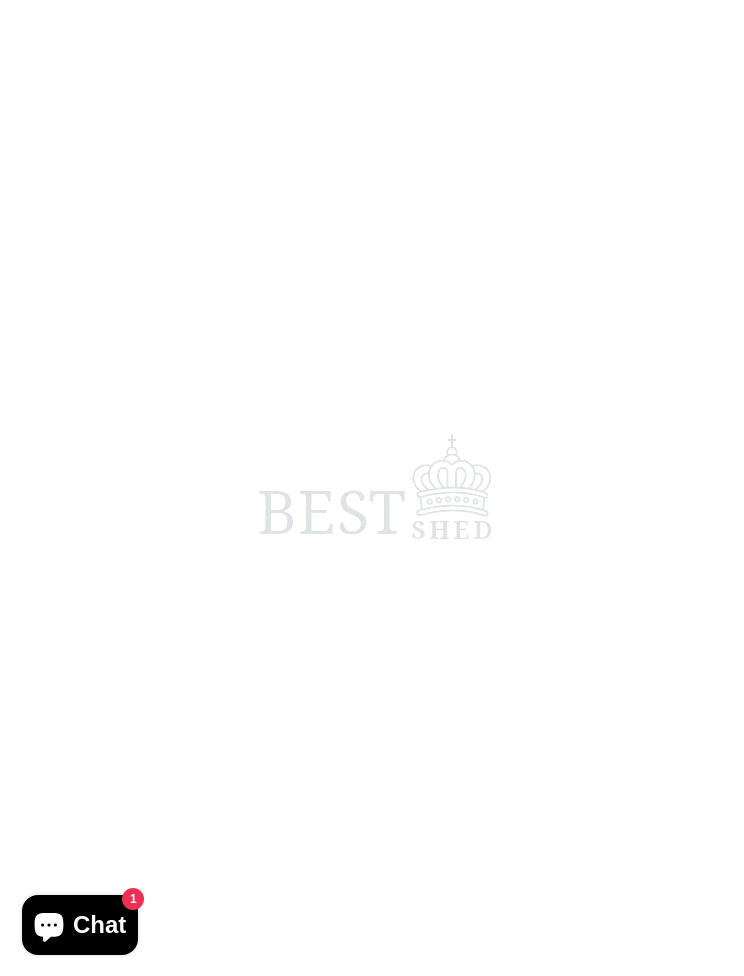 scroll, scrollTop: 0, scrollLeft: 0, axis: both 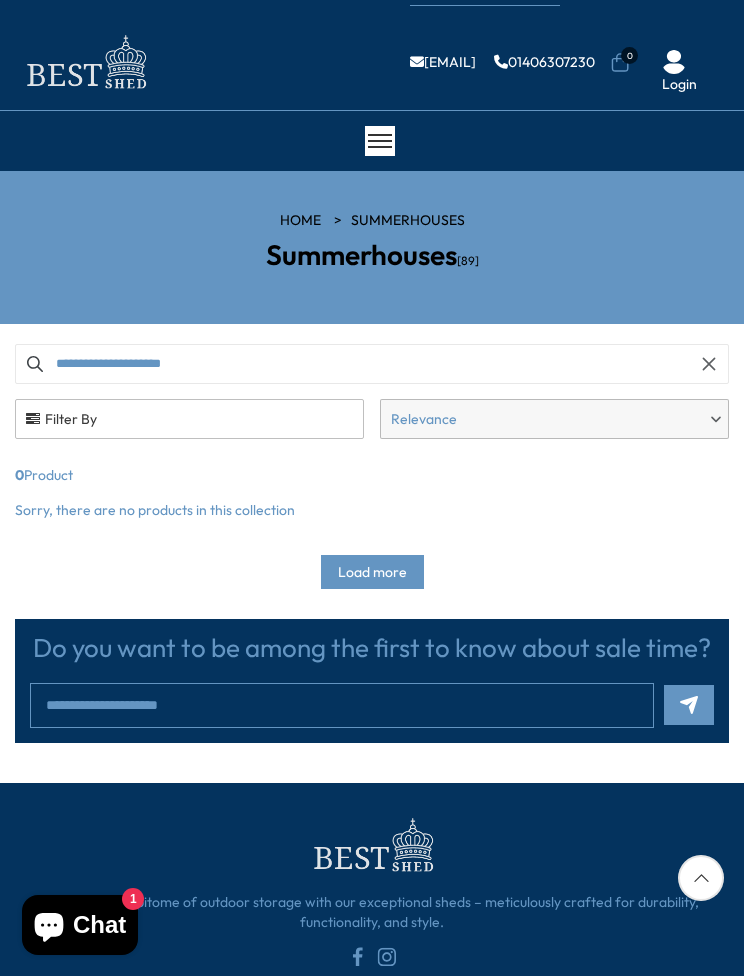 click on "HOME
Summerhouses
Summerhouses  [89]" at bounding box center (372, 247) 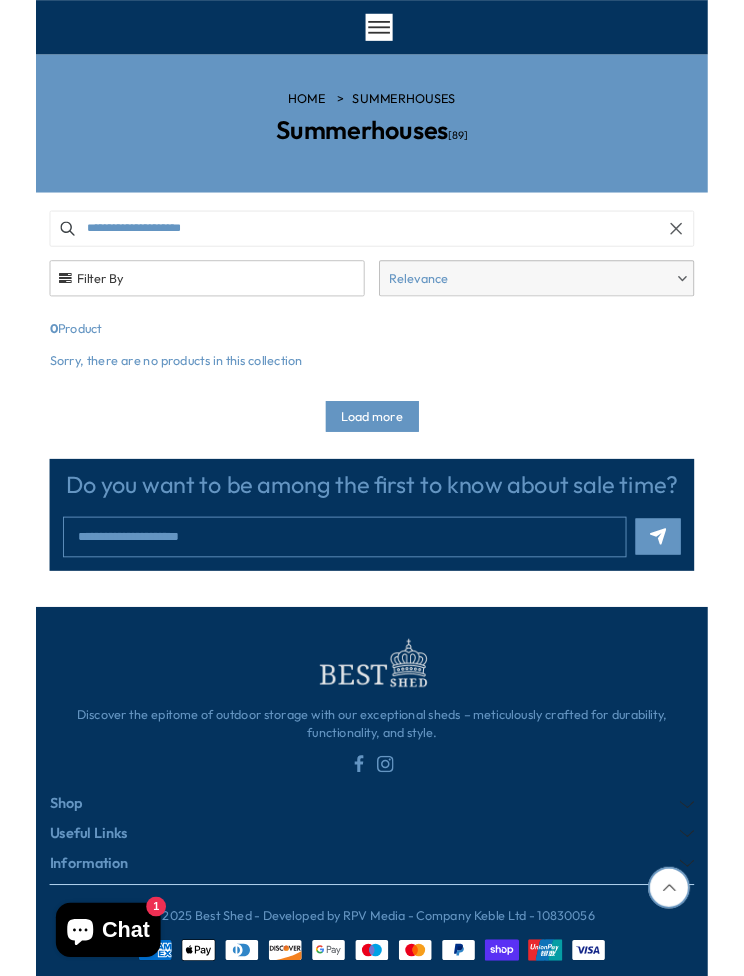 scroll, scrollTop: 0, scrollLeft: 0, axis: both 